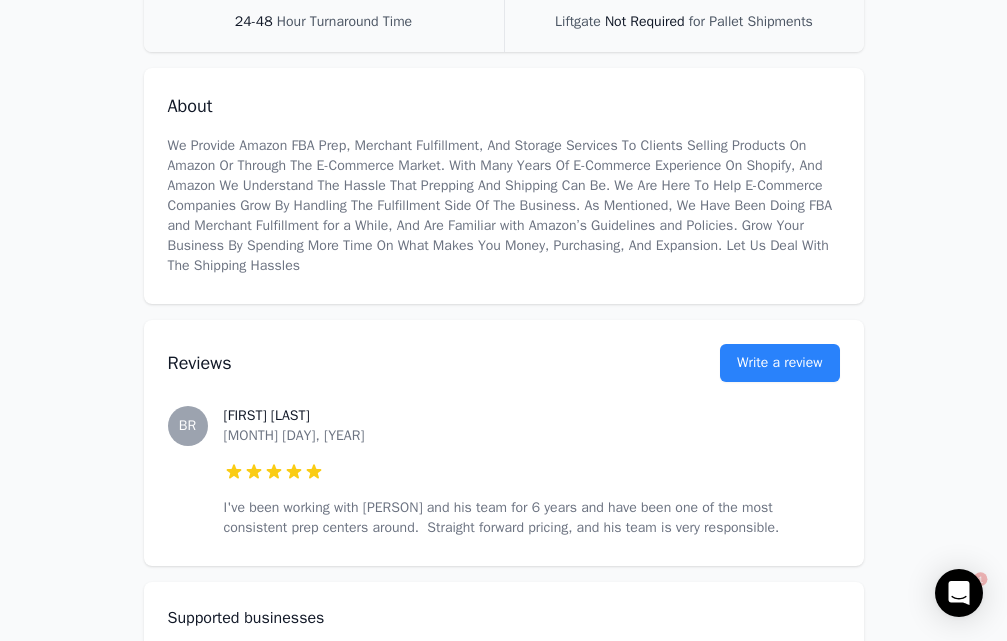 scroll, scrollTop: 662, scrollLeft: 0, axis: vertical 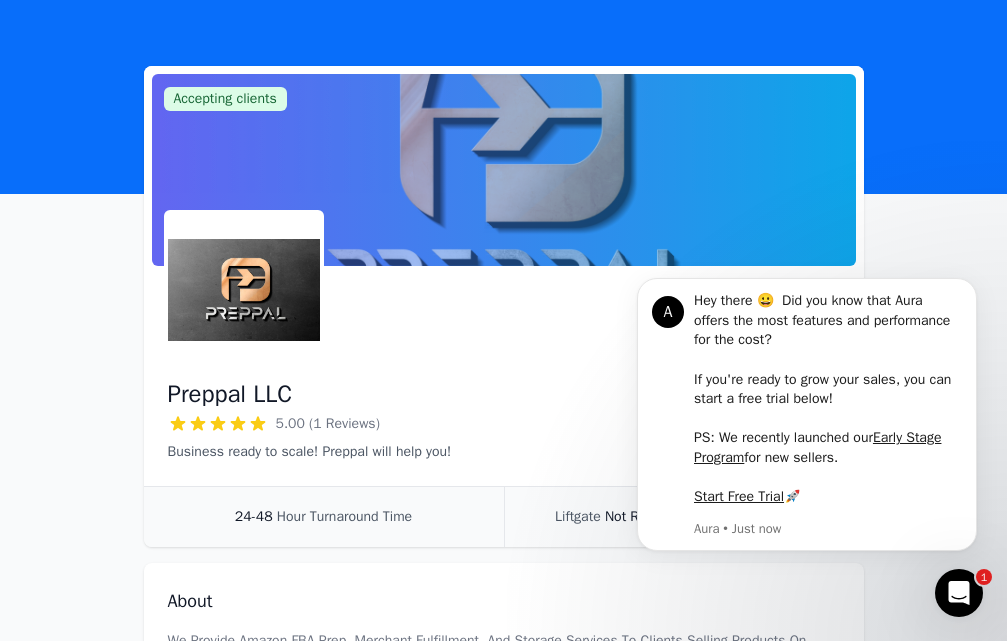 click on "Email" at bounding box center (683, 309) 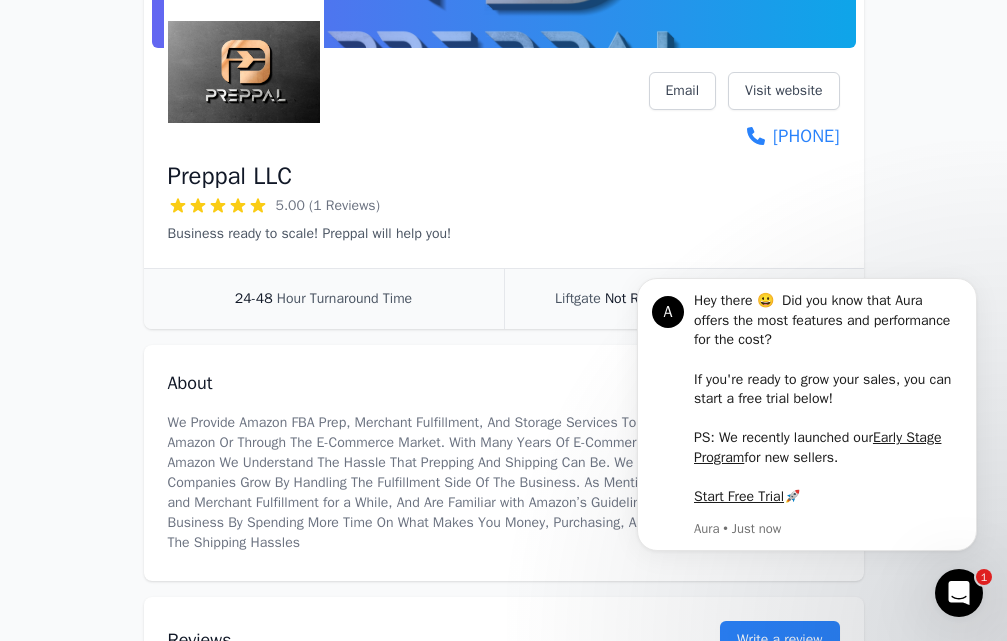 scroll, scrollTop: 300, scrollLeft: 0, axis: vertical 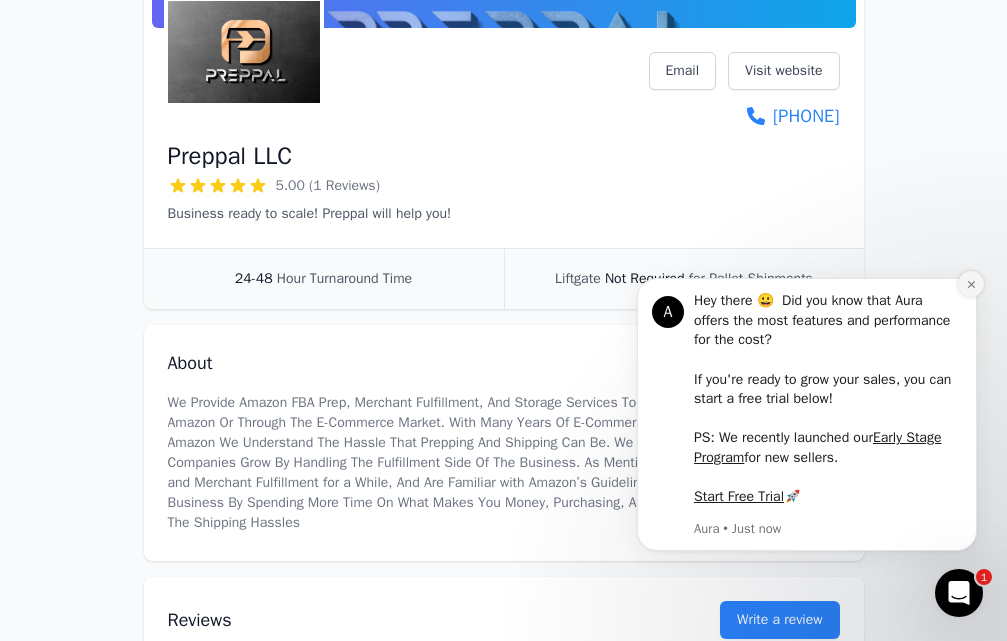 click 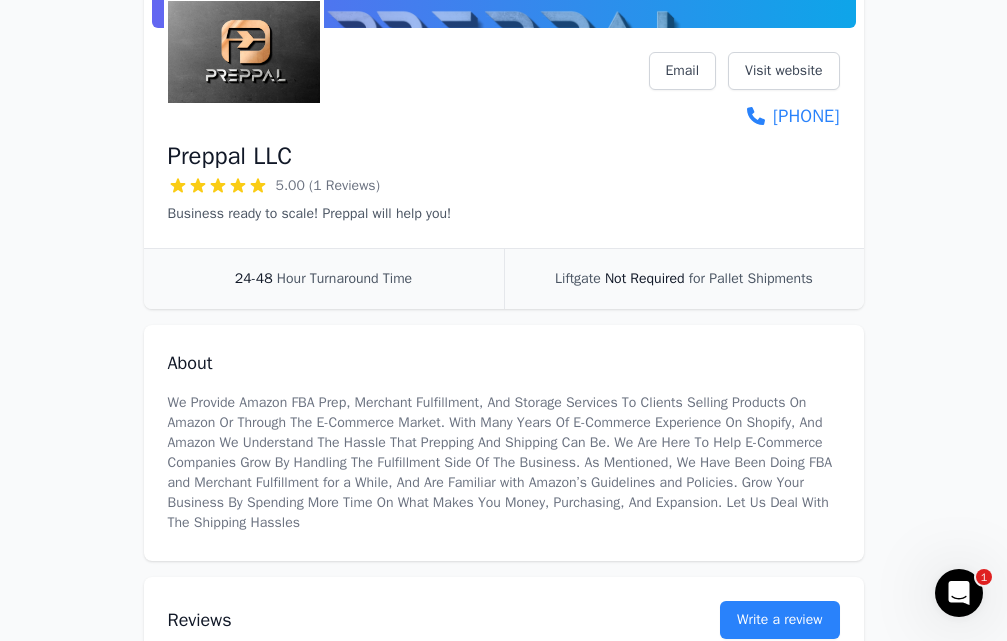 click 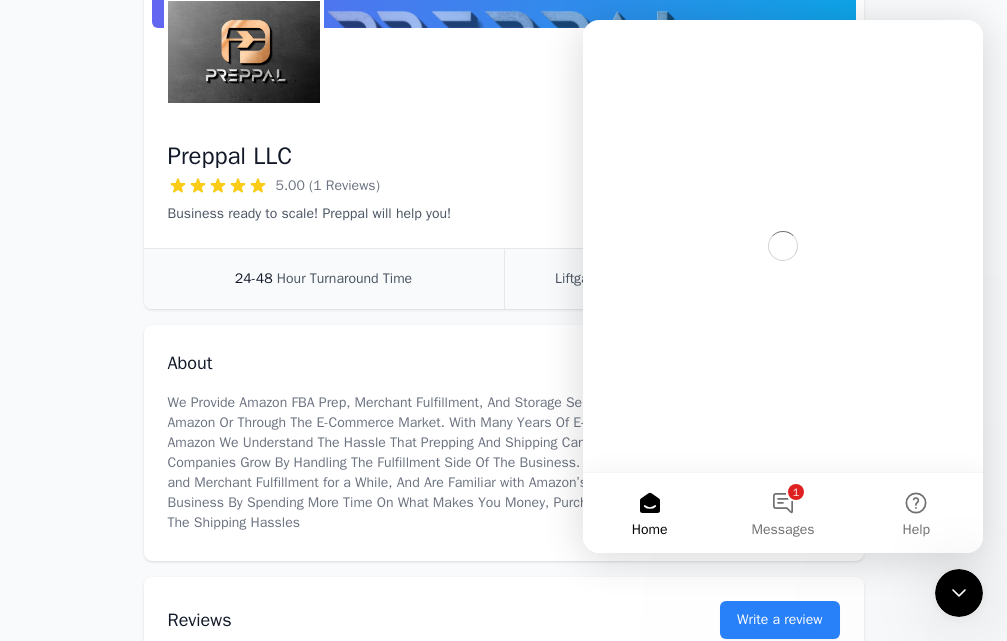 scroll, scrollTop: 0, scrollLeft: 0, axis: both 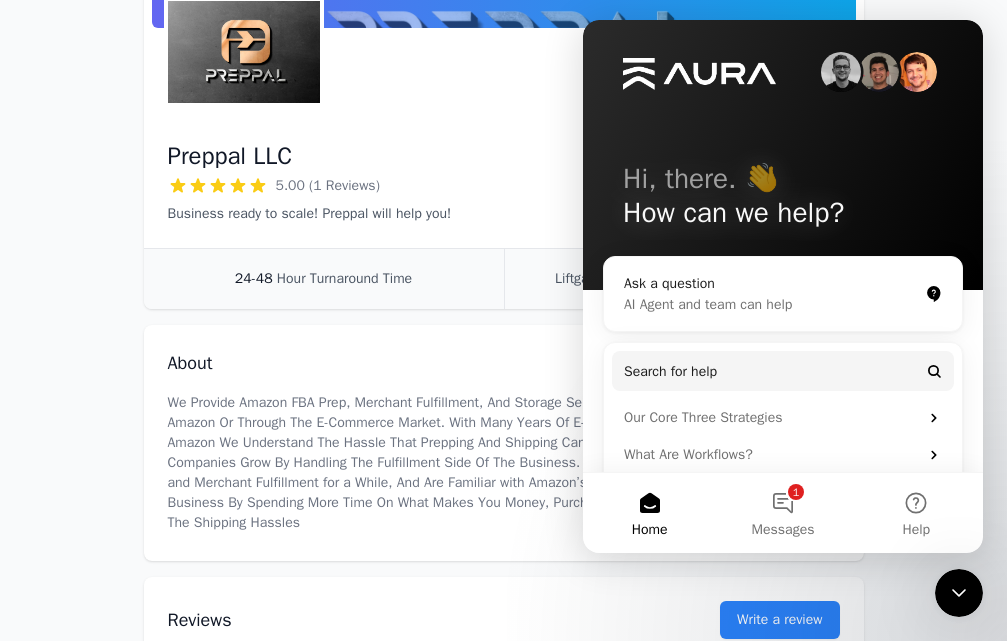click on "Accepting clients Claim   business Preppal LLC 5.00 (1 Reviews) Business ready to scale! Preppal will help you! Email Visit website (703) 712-7456 24-48   Hour Turnaround Time Liftgate   Not Required   for Pallet Shipments About We Provide Amazon FBA Prep, Merchant Fulfillment, And Storage Services To Clients Selling Products On Amazon Or Through The E-Commerce Market. With Many Years Of E-Commerce Experience On Shopify, And Amazon We Understand The Hassle That Prepping And Shipping Can Be. We Are Here To Help E-Commerce Companies Grow By Handling The Fulfillment Side Of The Business. As Mentioned, We Have Been Doing FBA and Merchant Fulfillment for a While, And Are Familiar with Amazon’s Guidelines and Policies. Grow Your Business By Spending More Time On What Makes You Money, Purchasing, And Expansion. Let Us Deal With The Shipping Hassles Reviews Write a review BR brandon r. August 25, 2023 5  out of 5 stars Supported businesses Wholesale Private label Online arbitrage Retail arbitrage Hazmat Books View" at bounding box center [504, 542] 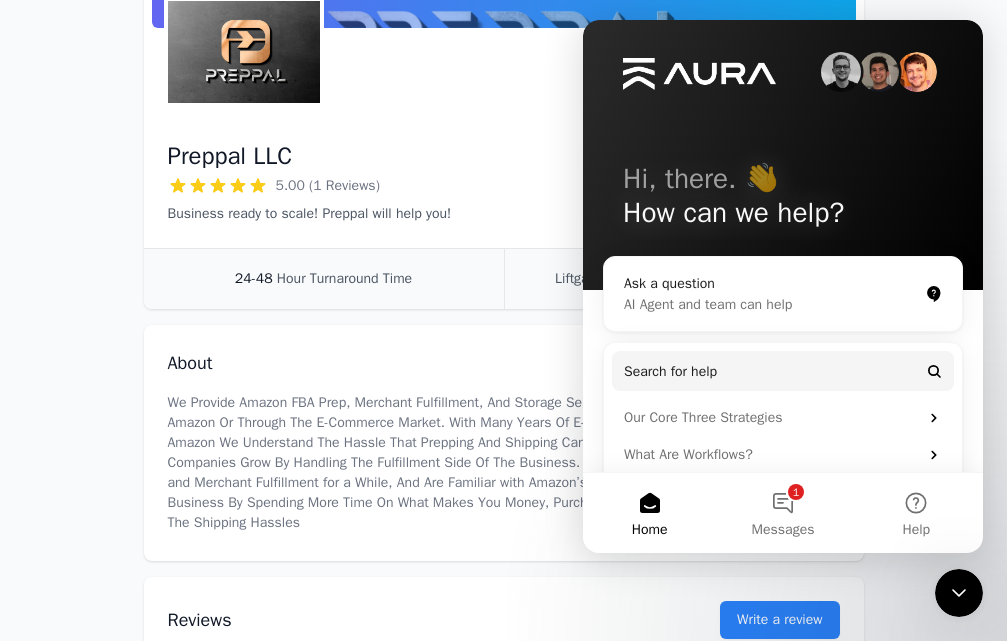 click on "Hi, there. 👋 How can we help?" at bounding box center [783, 155] 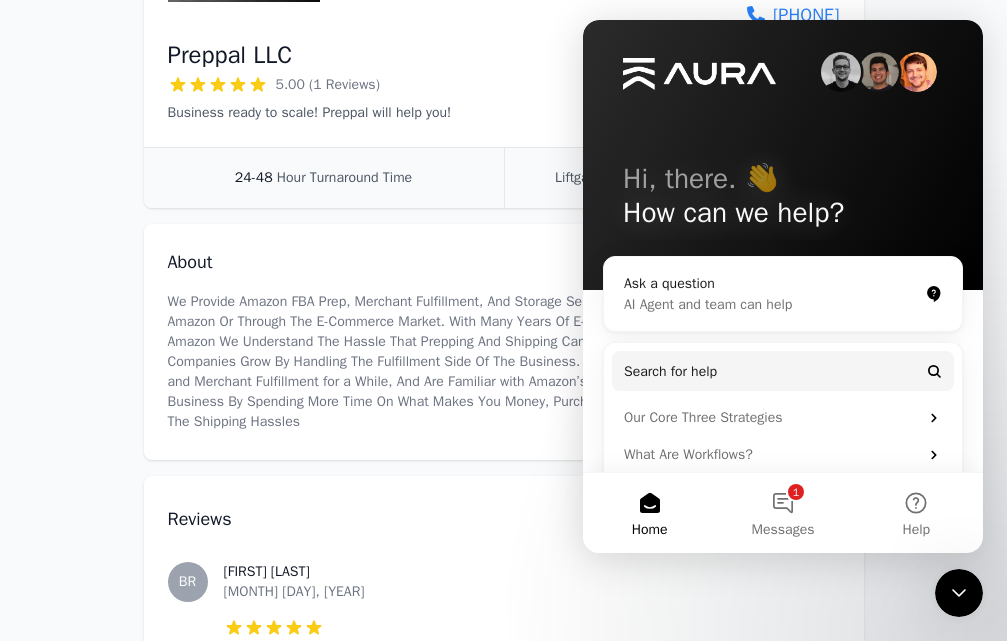 scroll, scrollTop: 400, scrollLeft: 0, axis: vertical 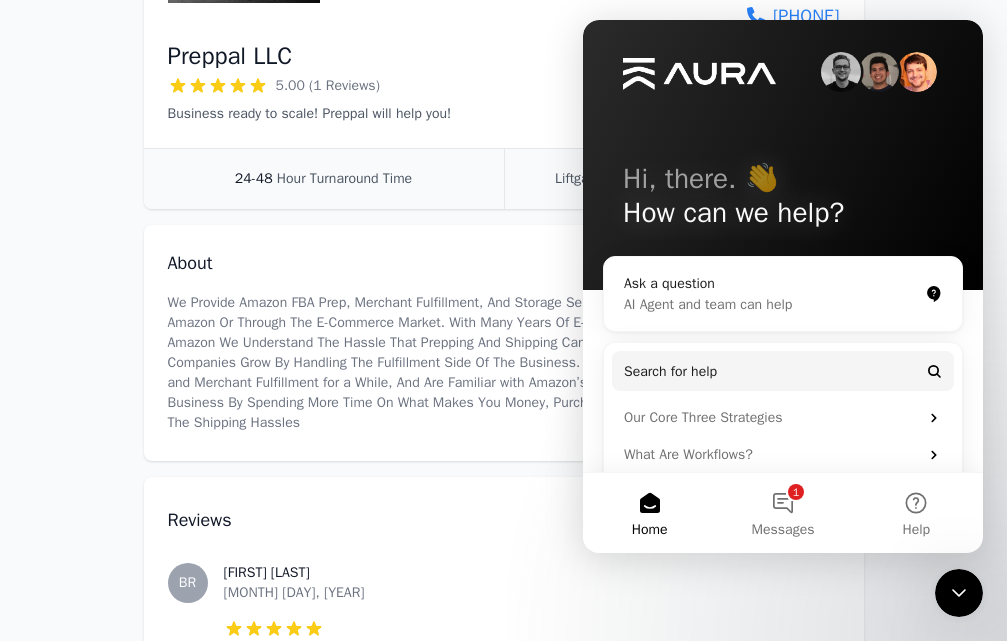 click on "Liftgate   Not Required   for Pallet Shipments" at bounding box center (684, 179) 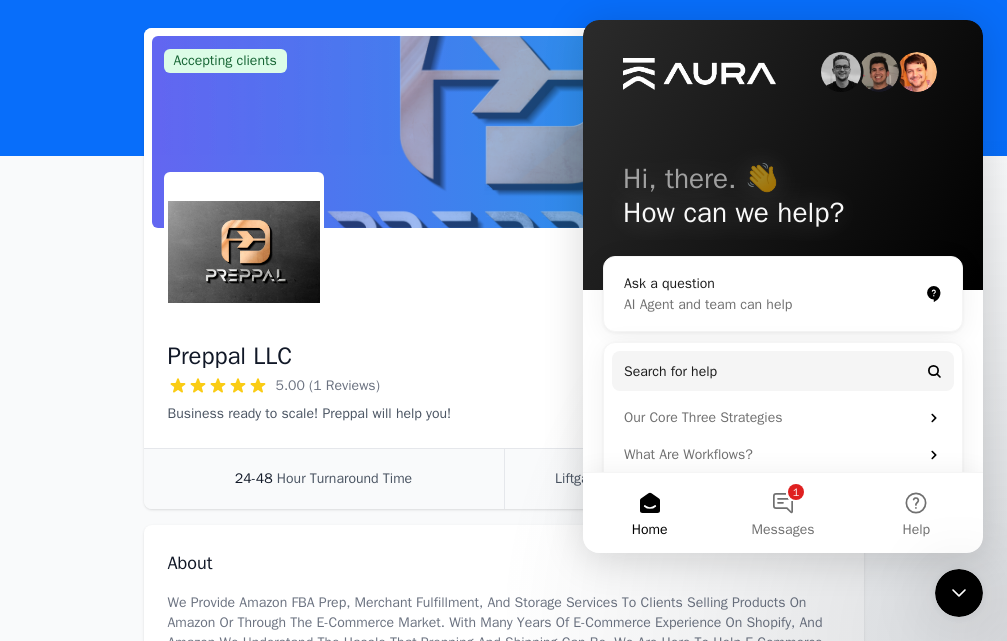 scroll, scrollTop: 0, scrollLeft: 0, axis: both 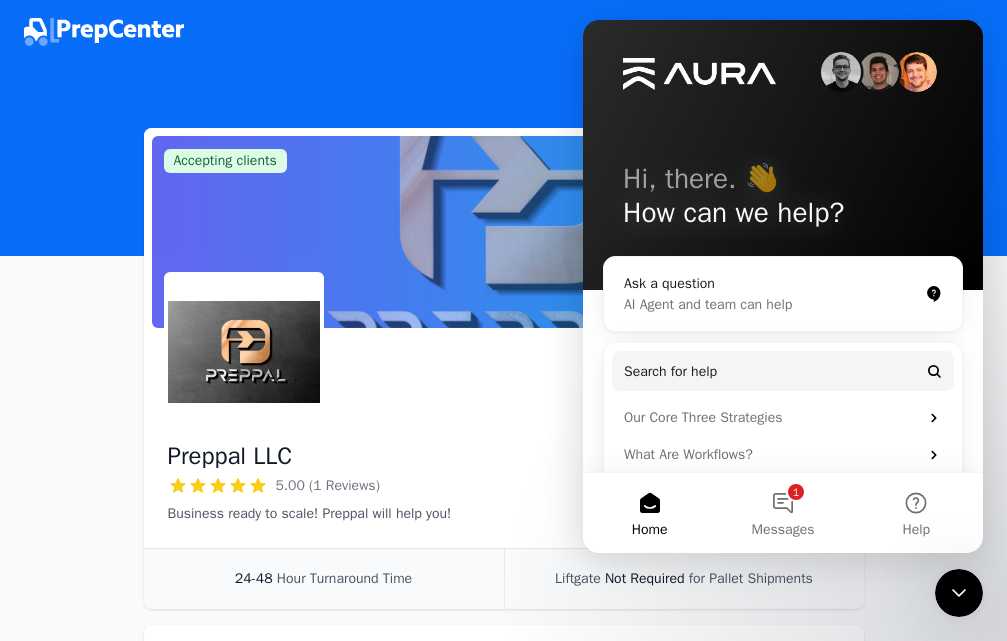 click at bounding box center [699, 74] 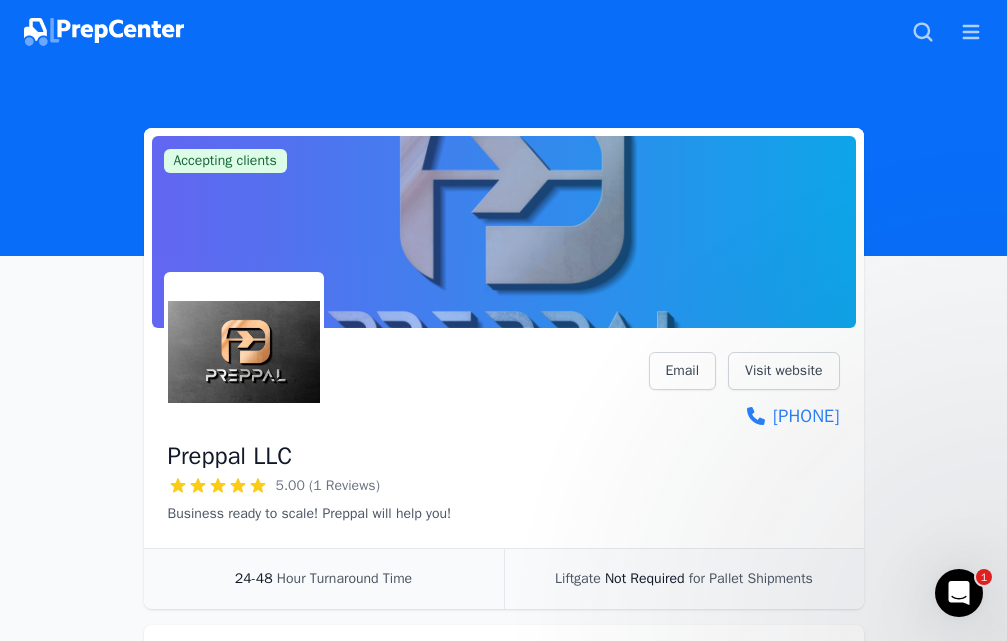 scroll, scrollTop: 0, scrollLeft: 0, axis: both 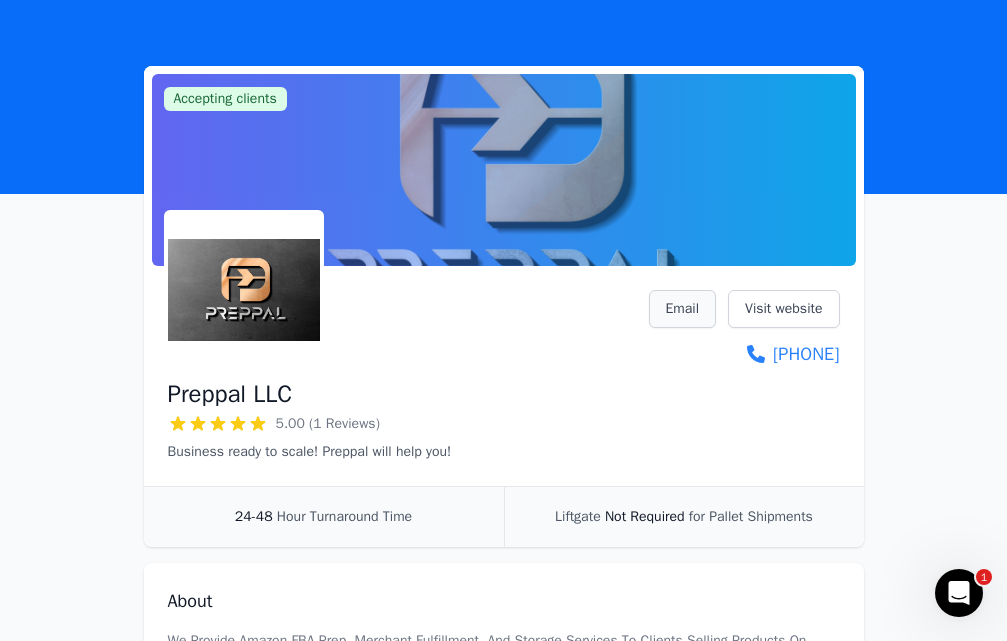 click on "Email" at bounding box center [683, 309] 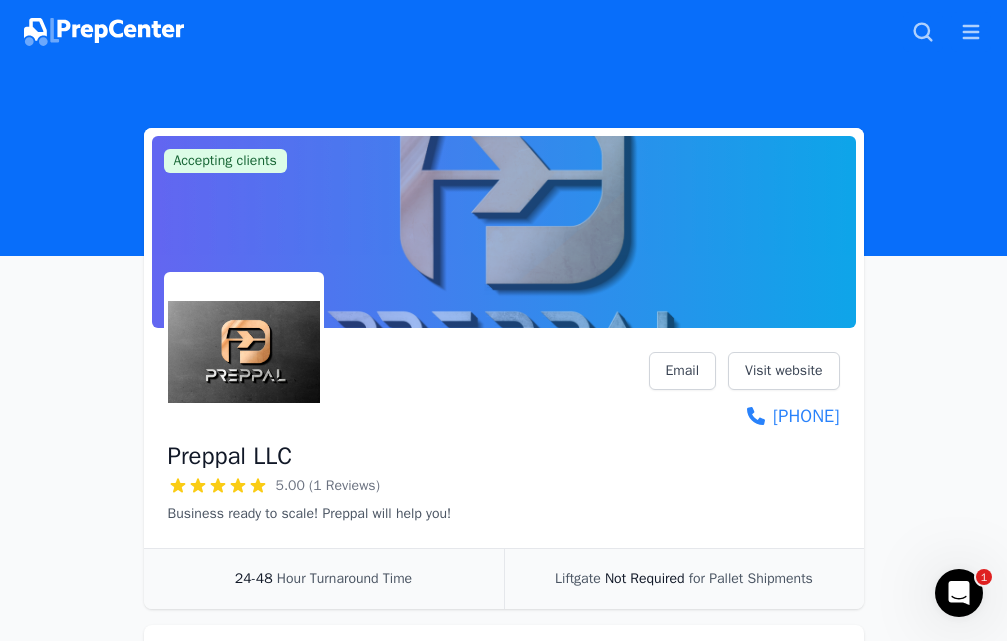scroll, scrollTop: 0, scrollLeft: 0, axis: both 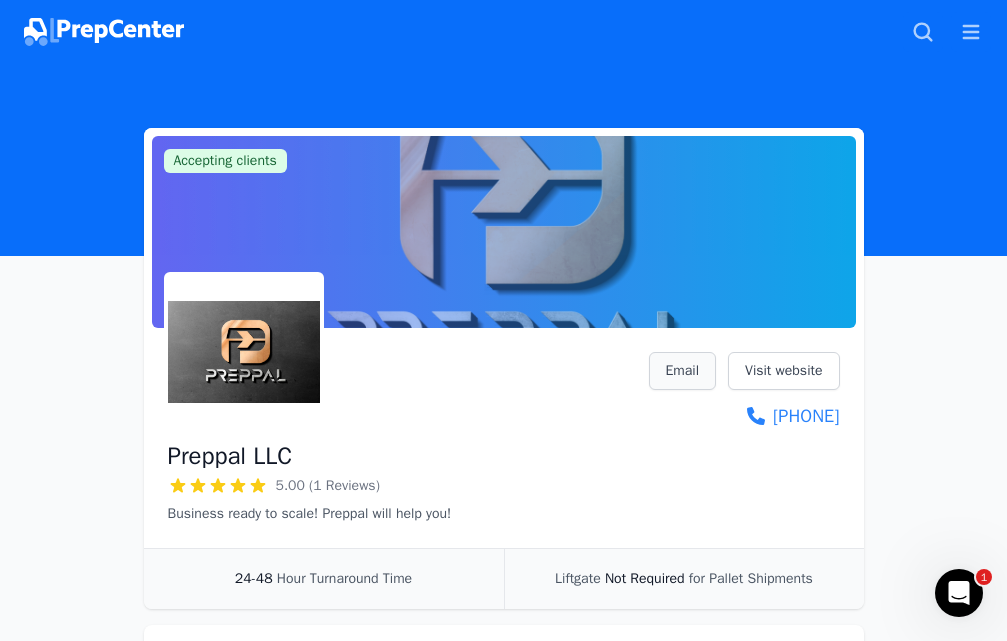 click on "Email" at bounding box center (683, 371) 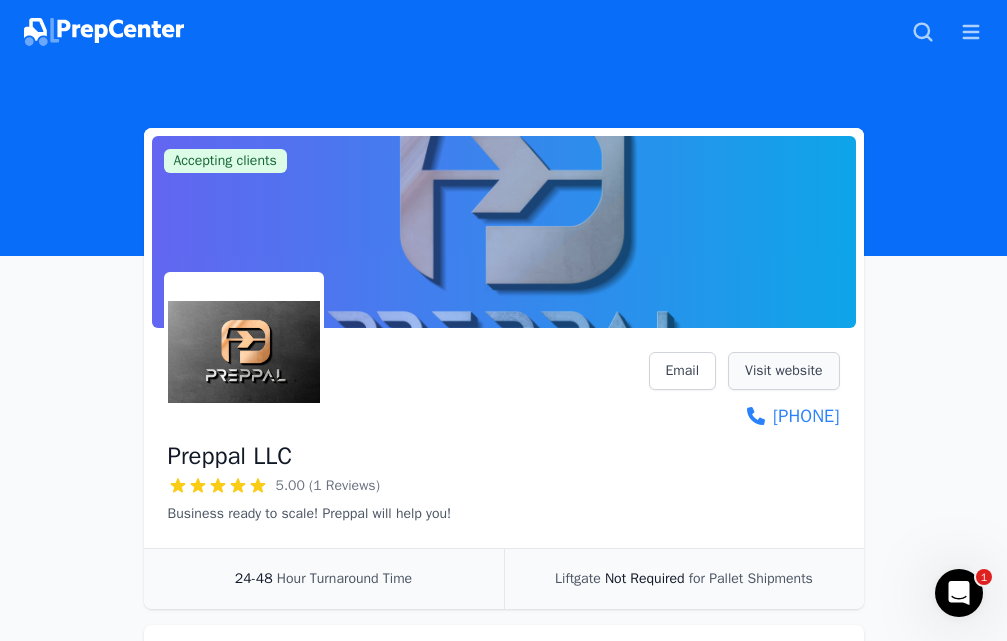 click on "Visit website" at bounding box center [783, 371] 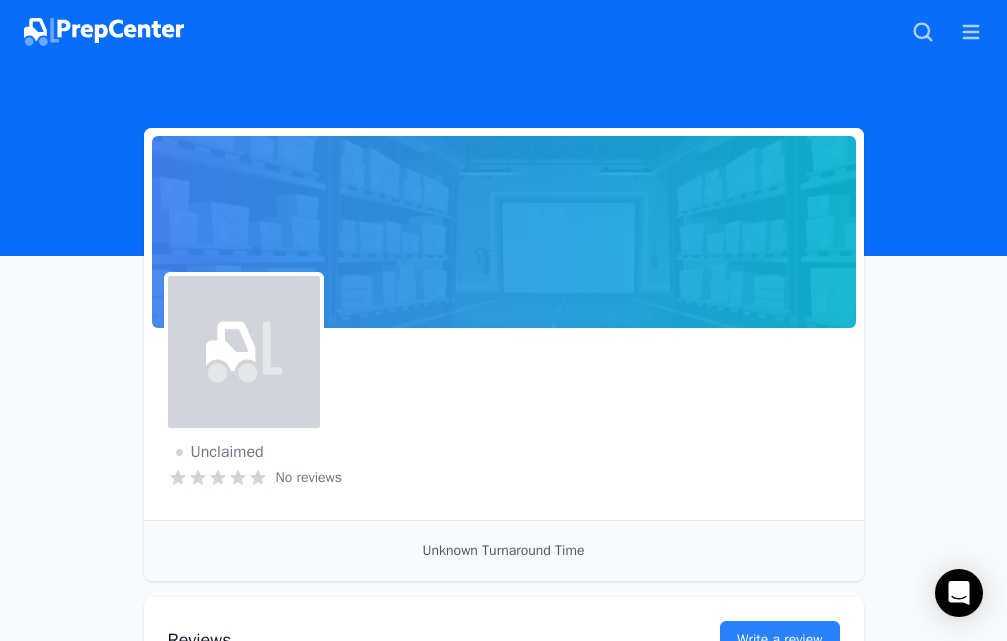 scroll, scrollTop: 0, scrollLeft: 0, axis: both 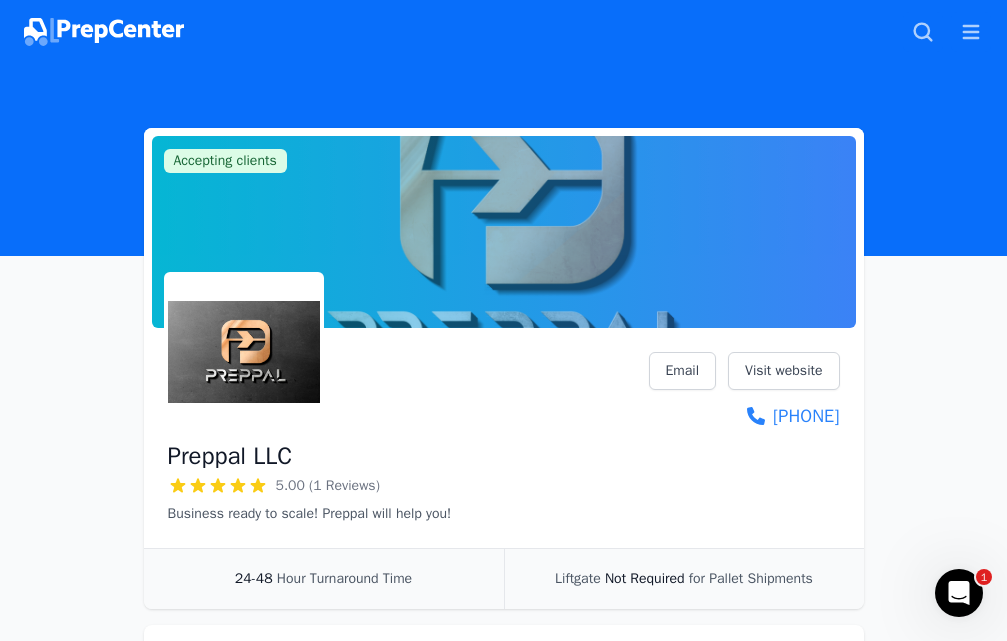 click at bounding box center (104, 32) 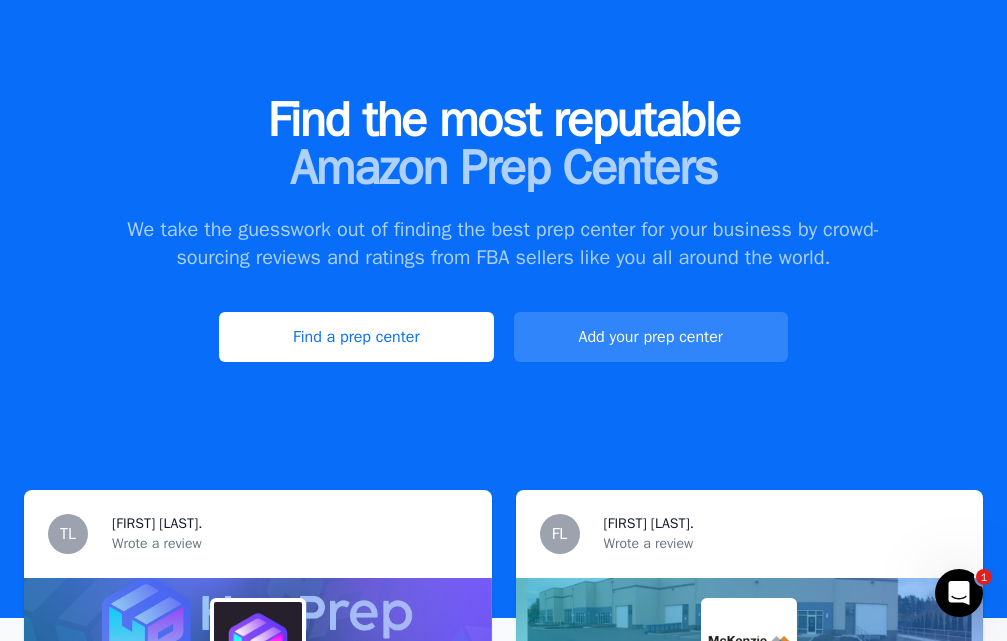 scroll, scrollTop: 0, scrollLeft: 0, axis: both 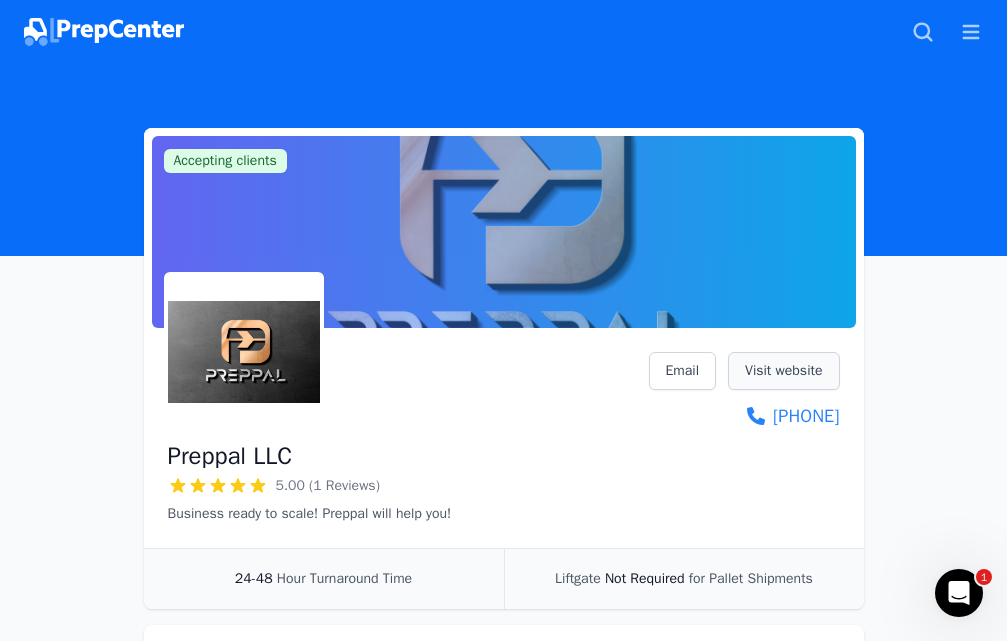 click on "Visit website" at bounding box center (783, 371) 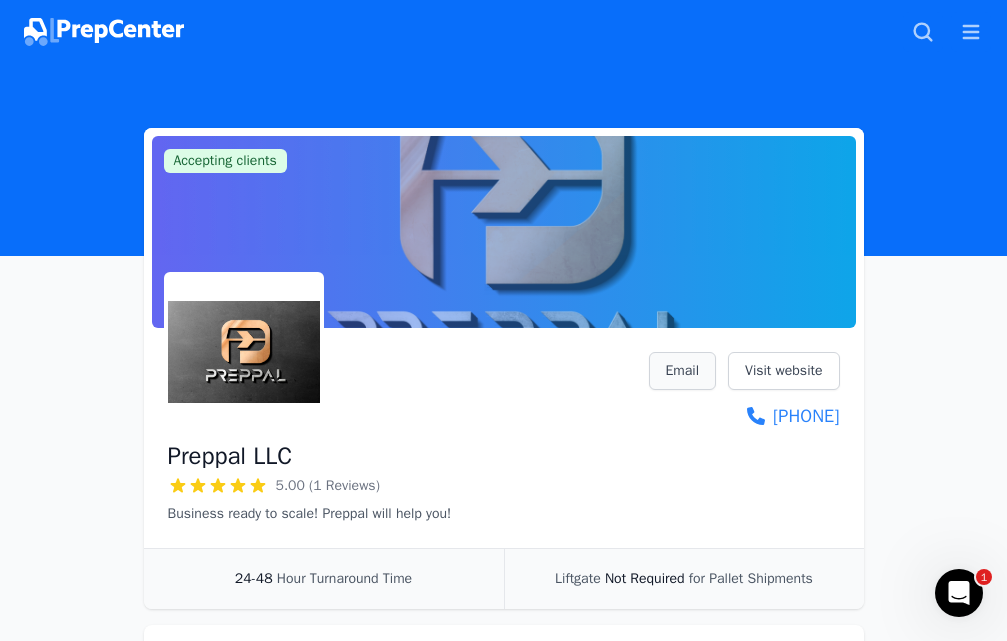 click on "Email" at bounding box center [683, 371] 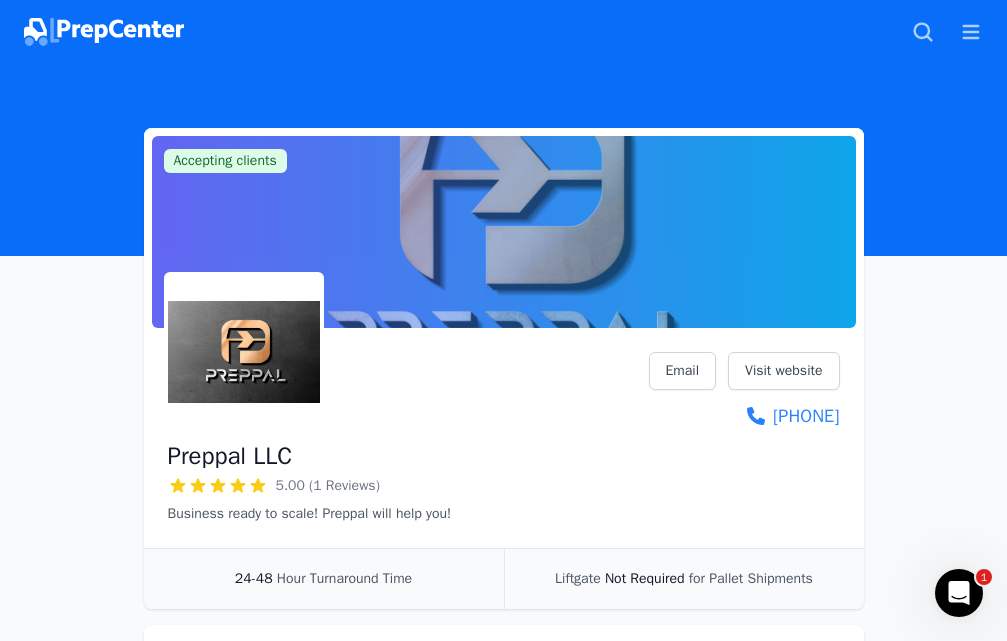 click on "View" at bounding box center [815, 1379] 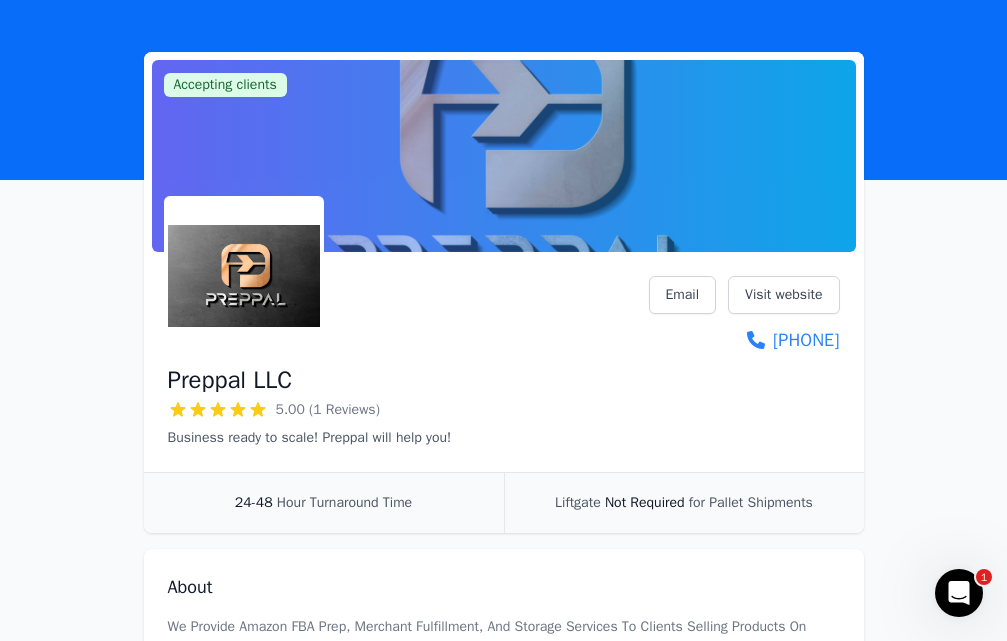 scroll, scrollTop: 0, scrollLeft: 0, axis: both 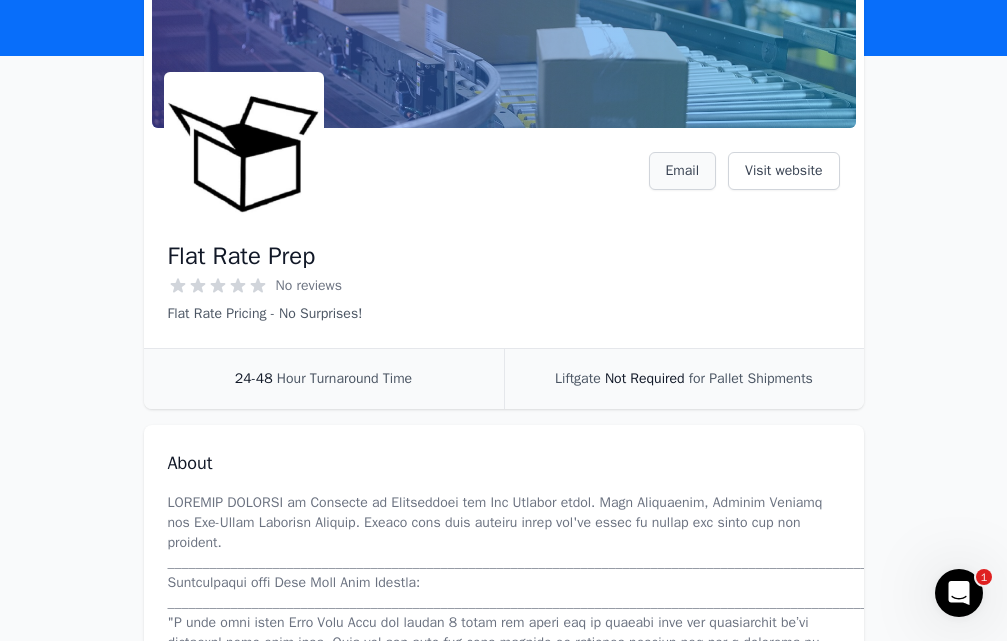click on "Email" at bounding box center (683, 171) 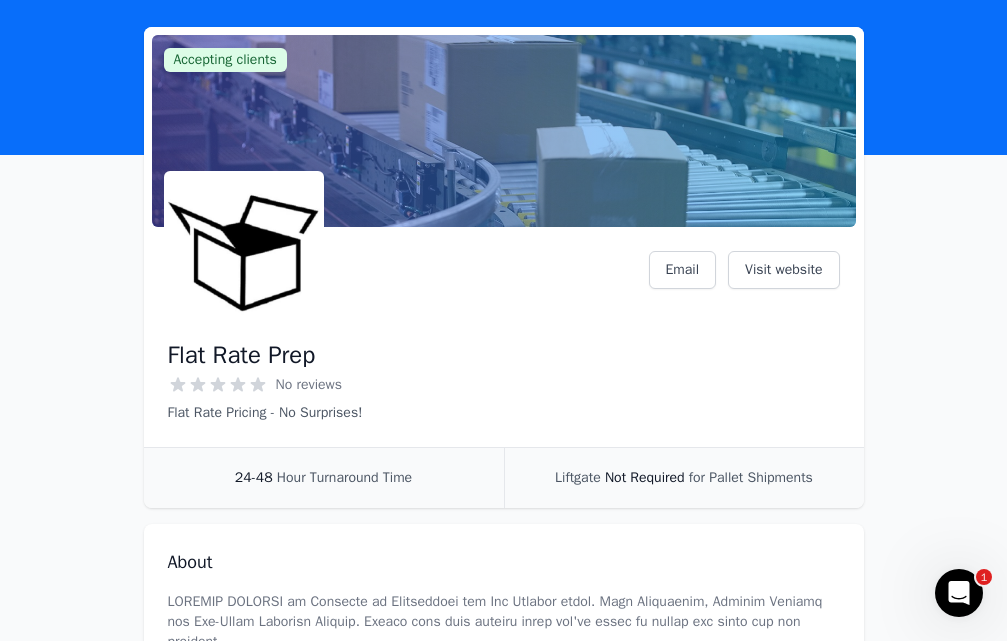 scroll, scrollTop: 0, scrollLeft: 0, axis: both 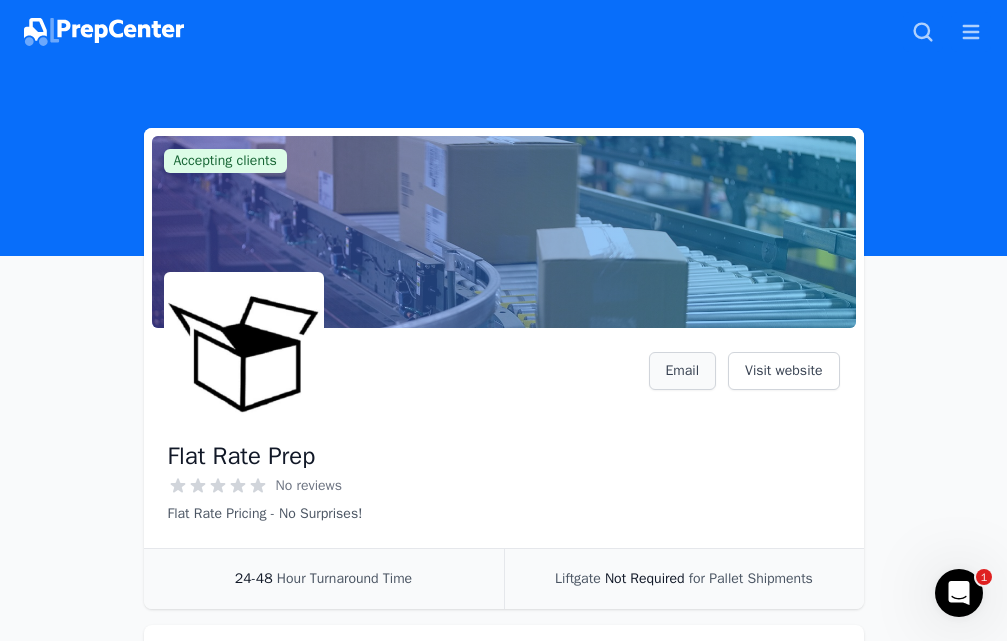 click on "Email" at bounding box center [683, 371] 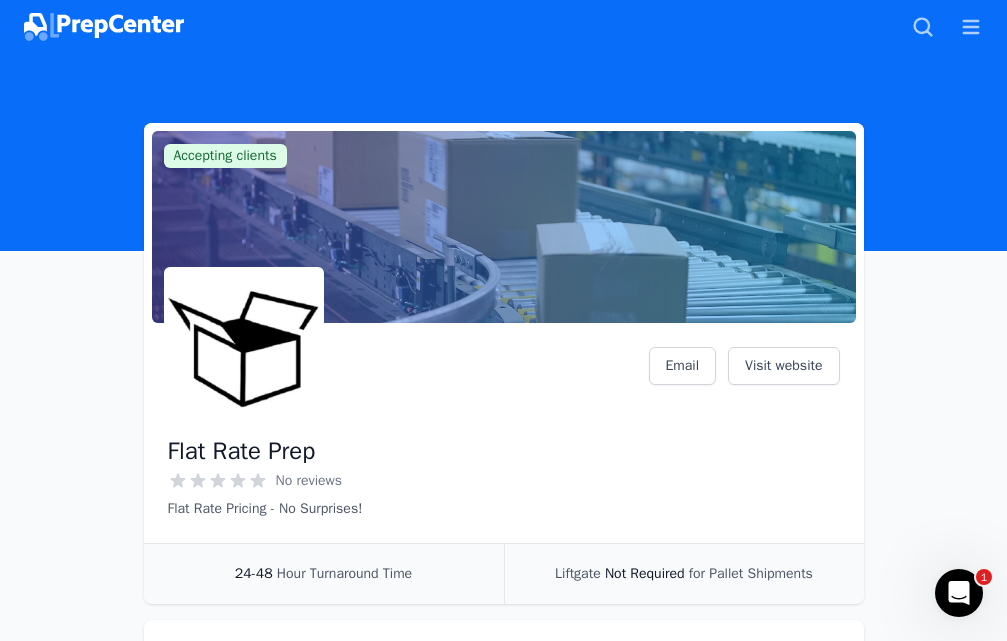 scroll, scrollTop: 0, scrollLeft: 0, axis: both 